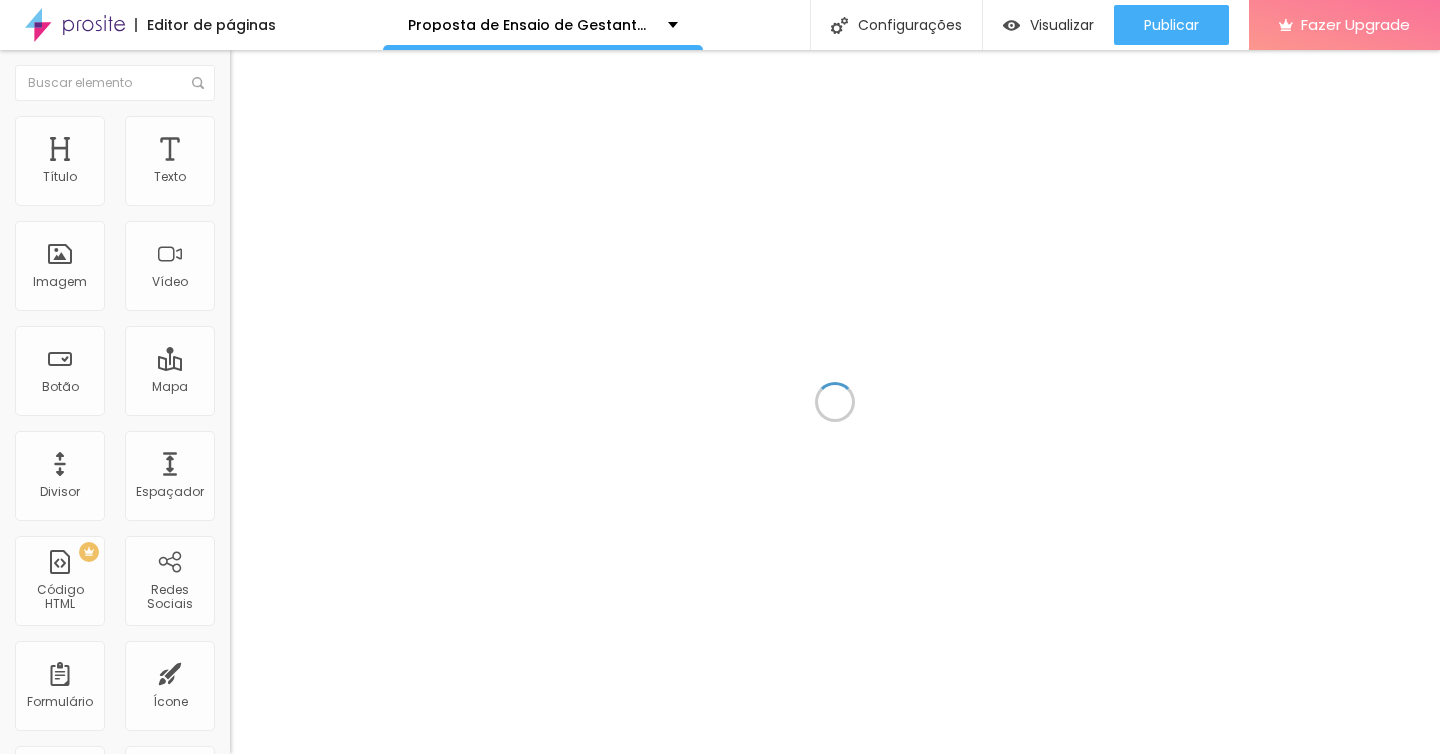 scroll, scrollTop: 0, scrollLeft: 0, axis: both 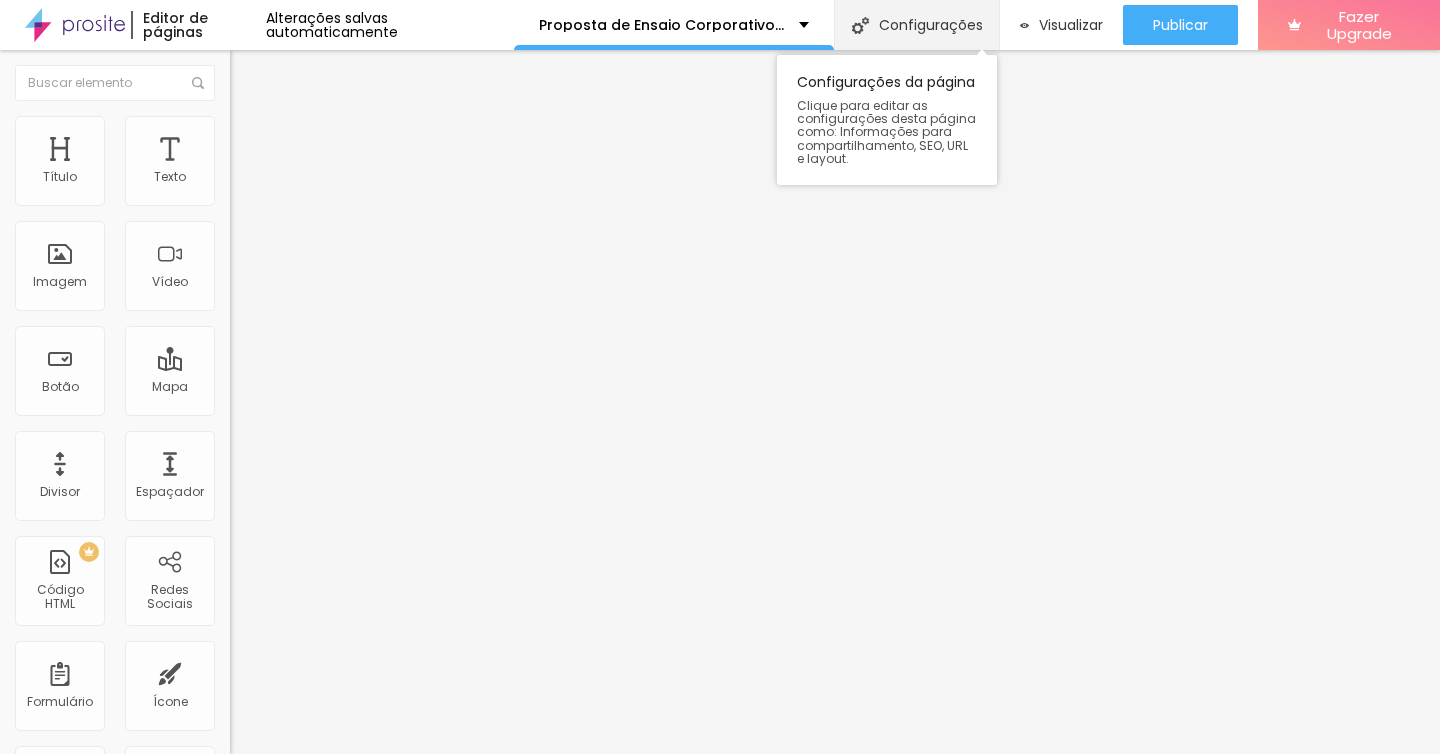 click on "Configurações" at bounding box center [916, 25] 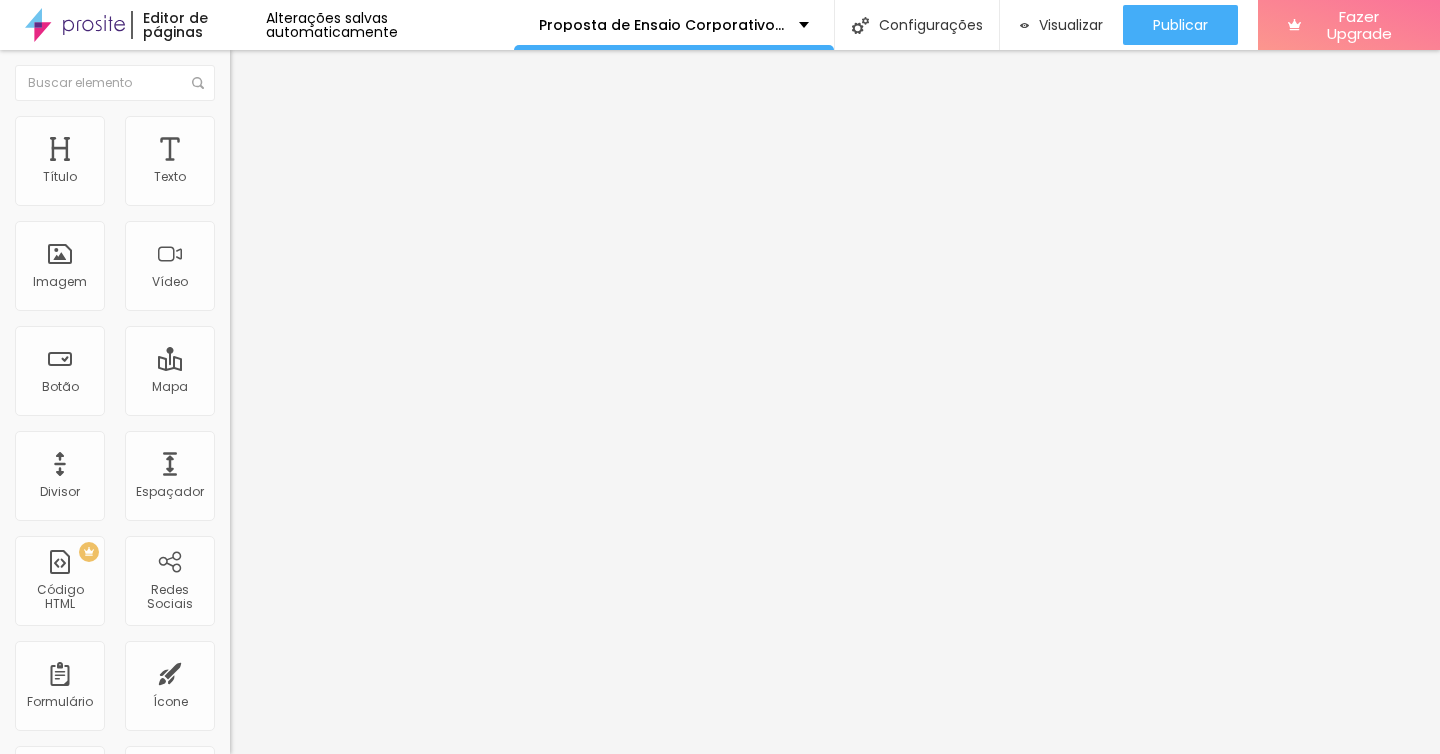 drag, startPoint x: 607, startPoint y: 298, endPoint x: 695, endPoint y: 289, distance: 88.45903 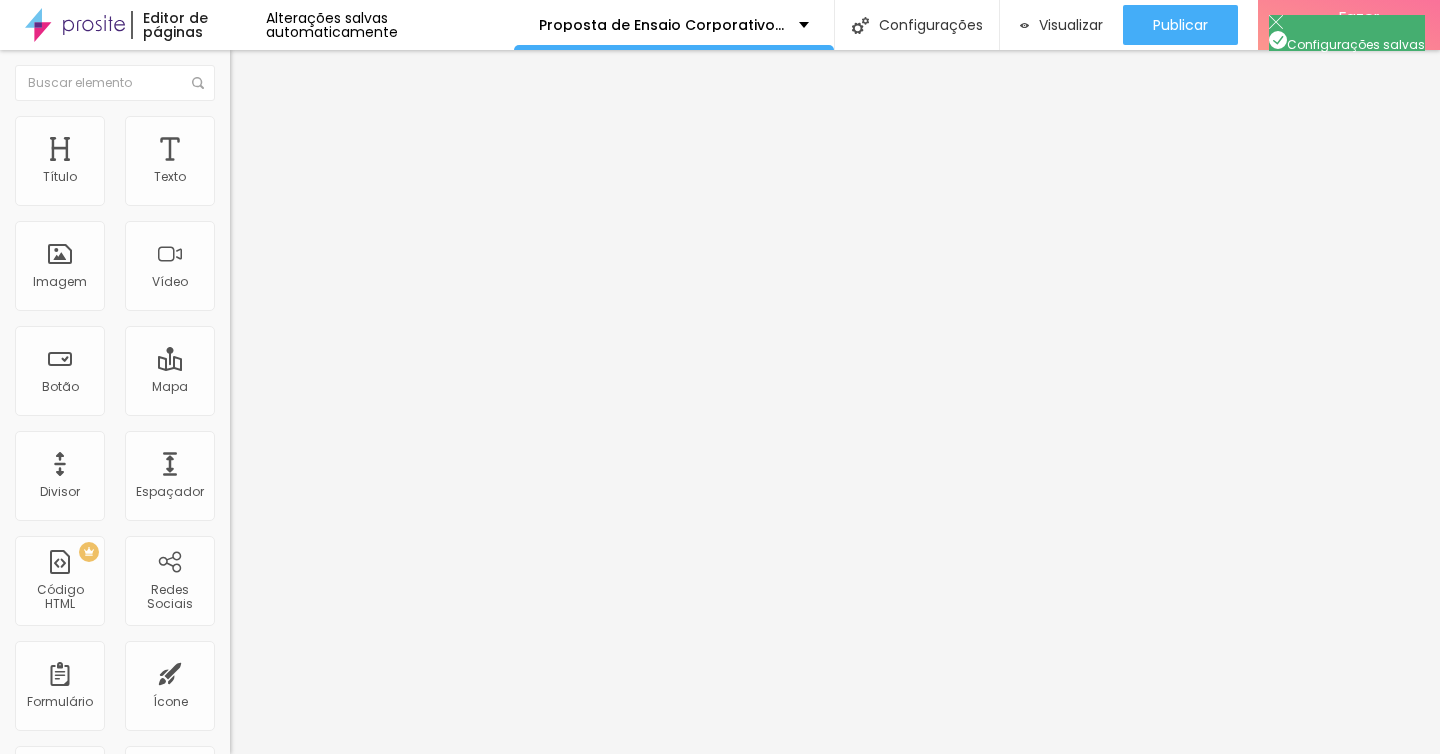 click at bounding box center [720, 775] 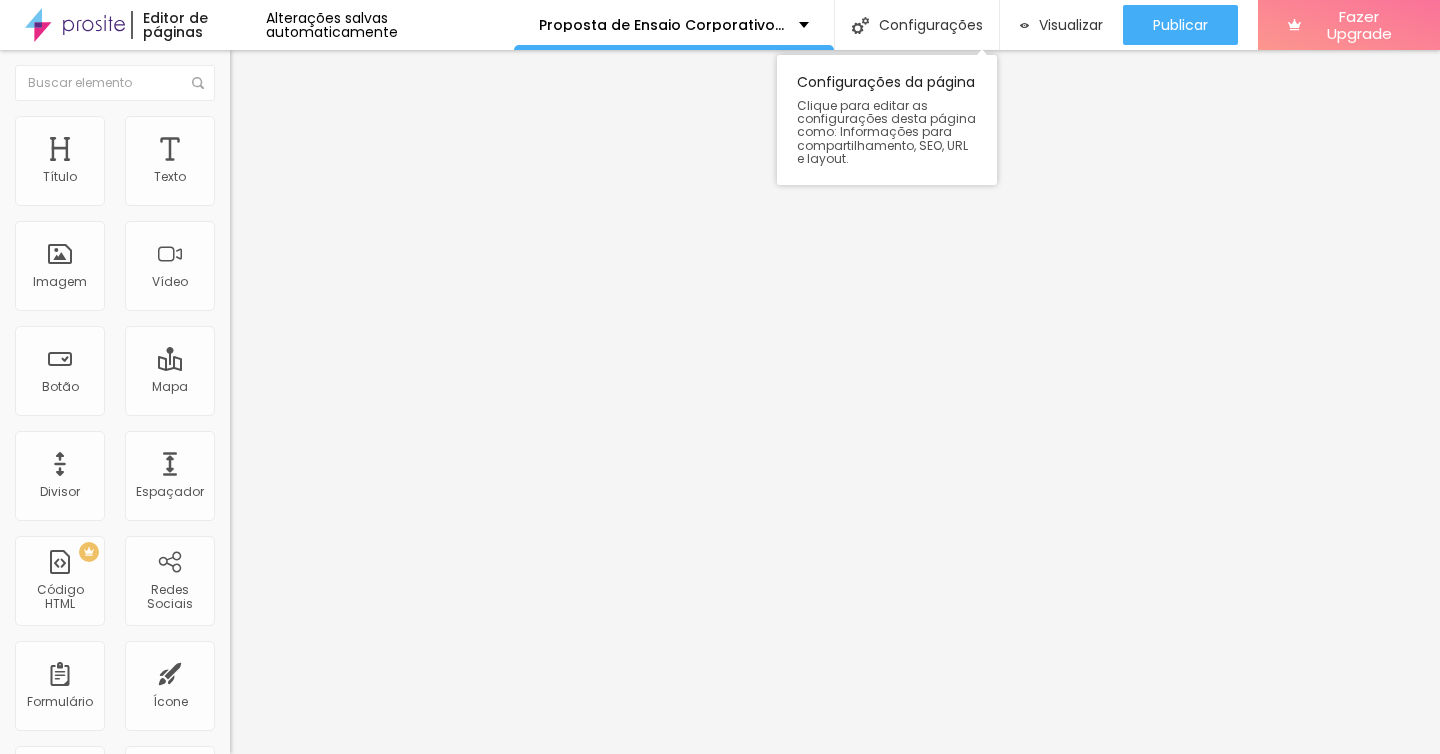 scroll, scrollTop: 0, scrollLeft: 0, axis: both 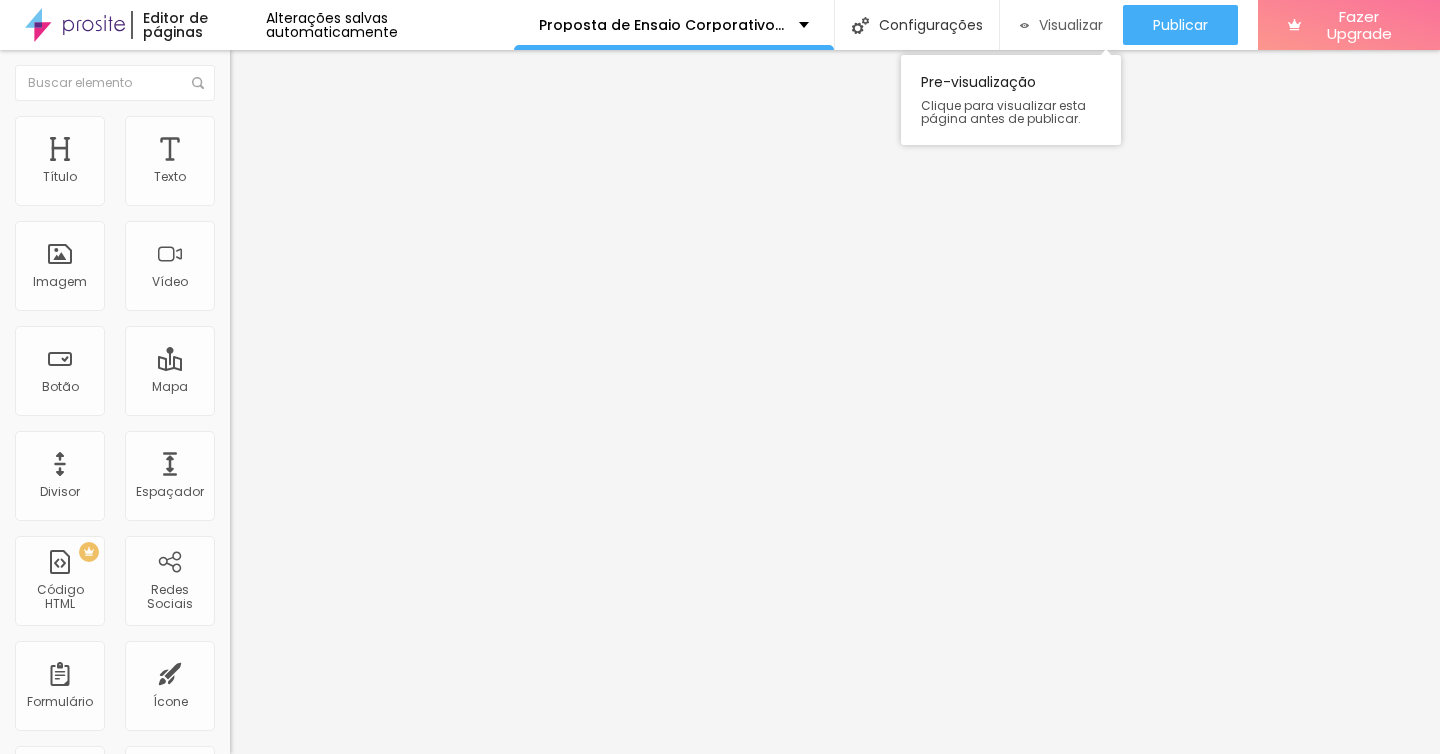 click on "Visualizar" at bounding box center (1071, 25) 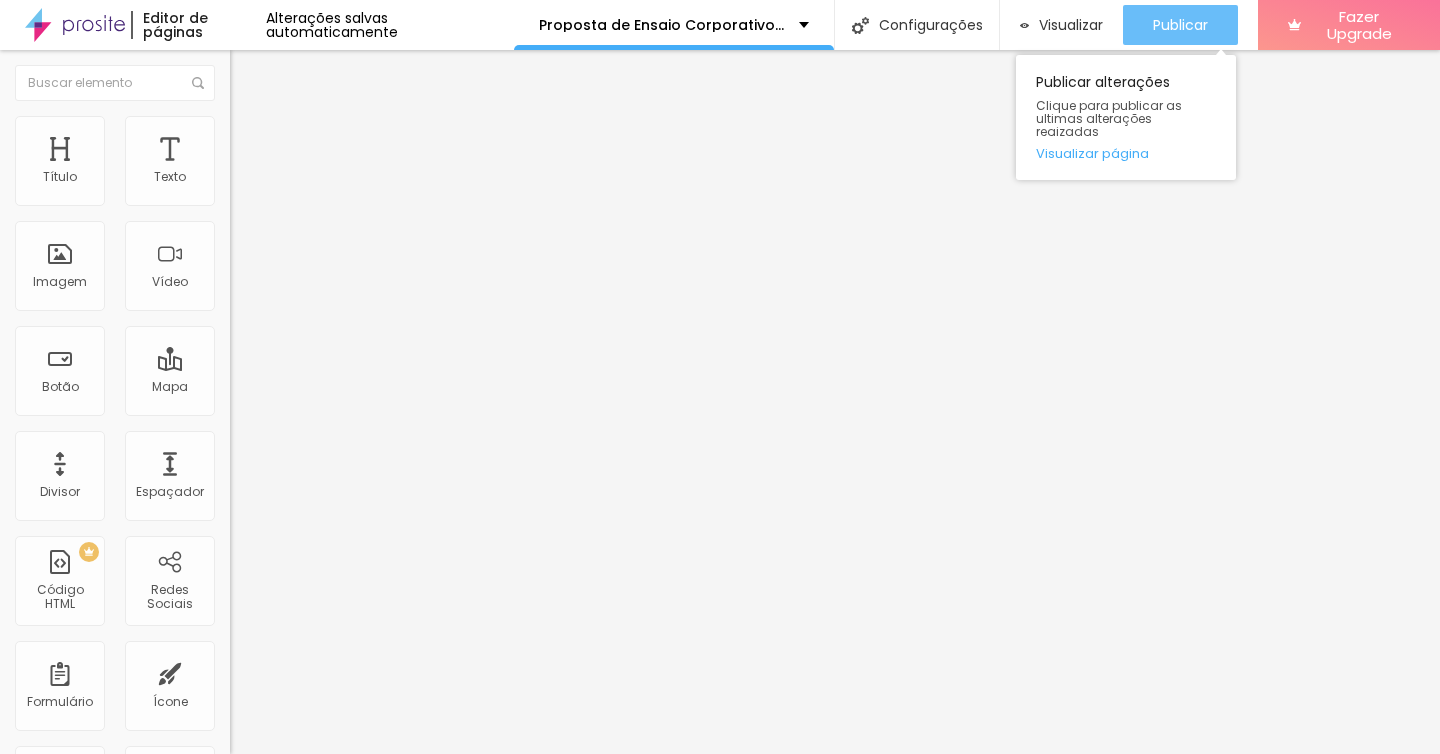 click on "Publicar" at bounding box center (1180, 25) 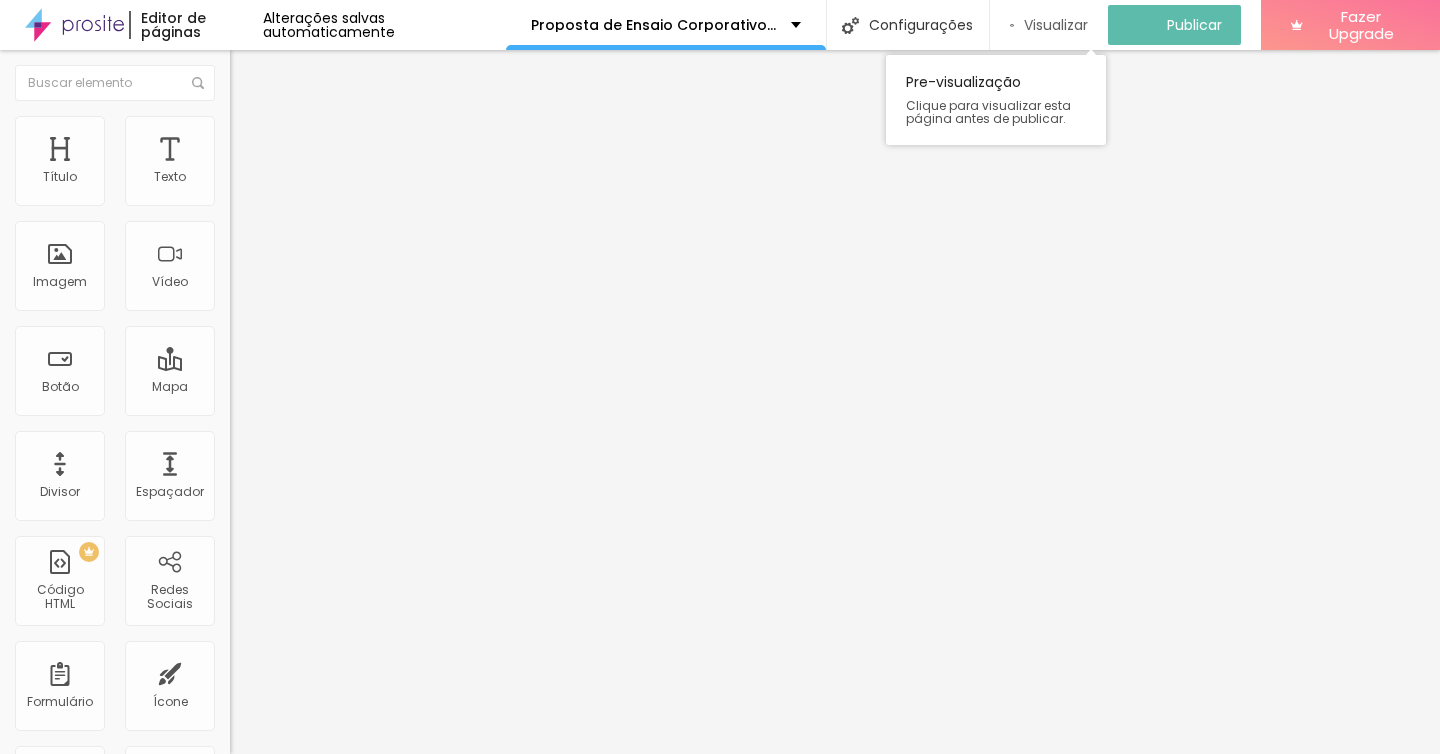 click on "Visualizar" at bounding box center (1056, 25) 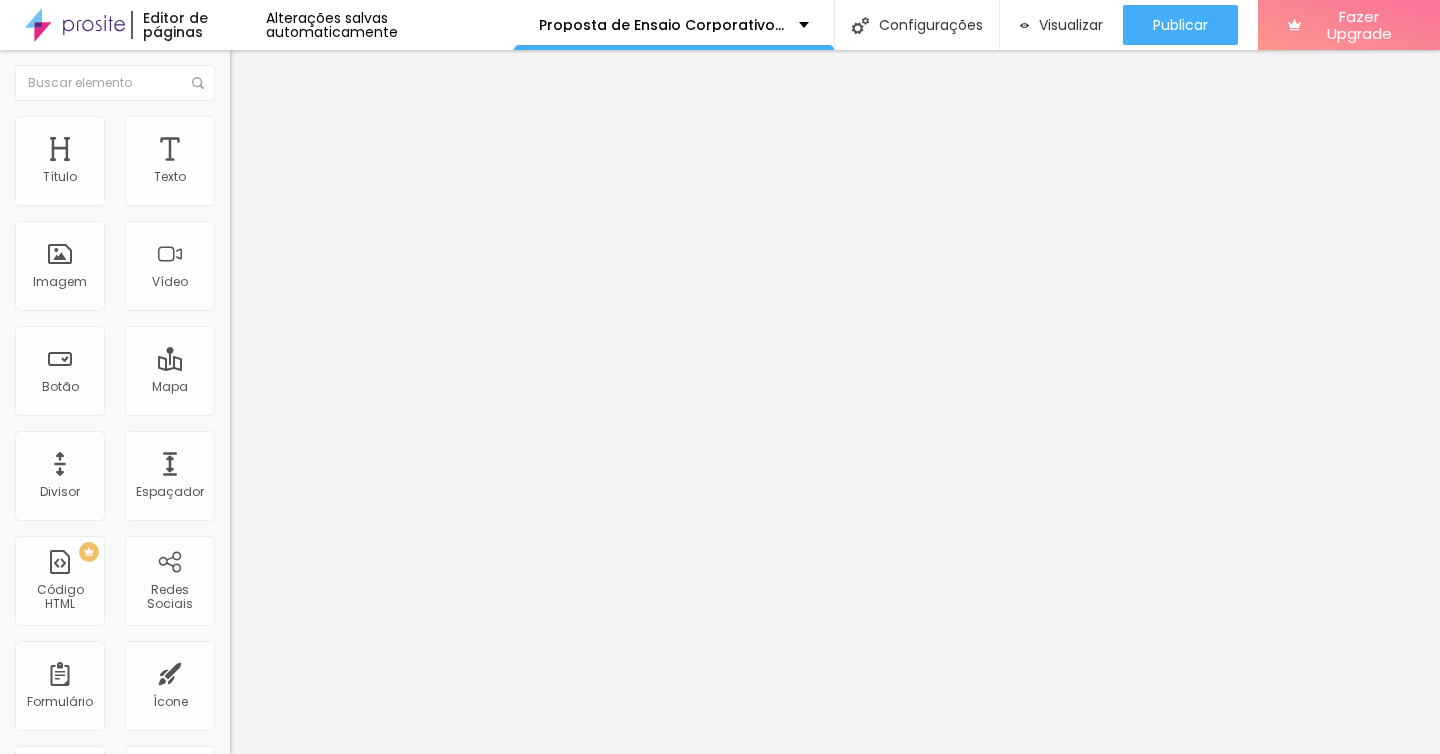 click on "INCLUIR ESSE PACOTE" at bounding box center (350, 644) 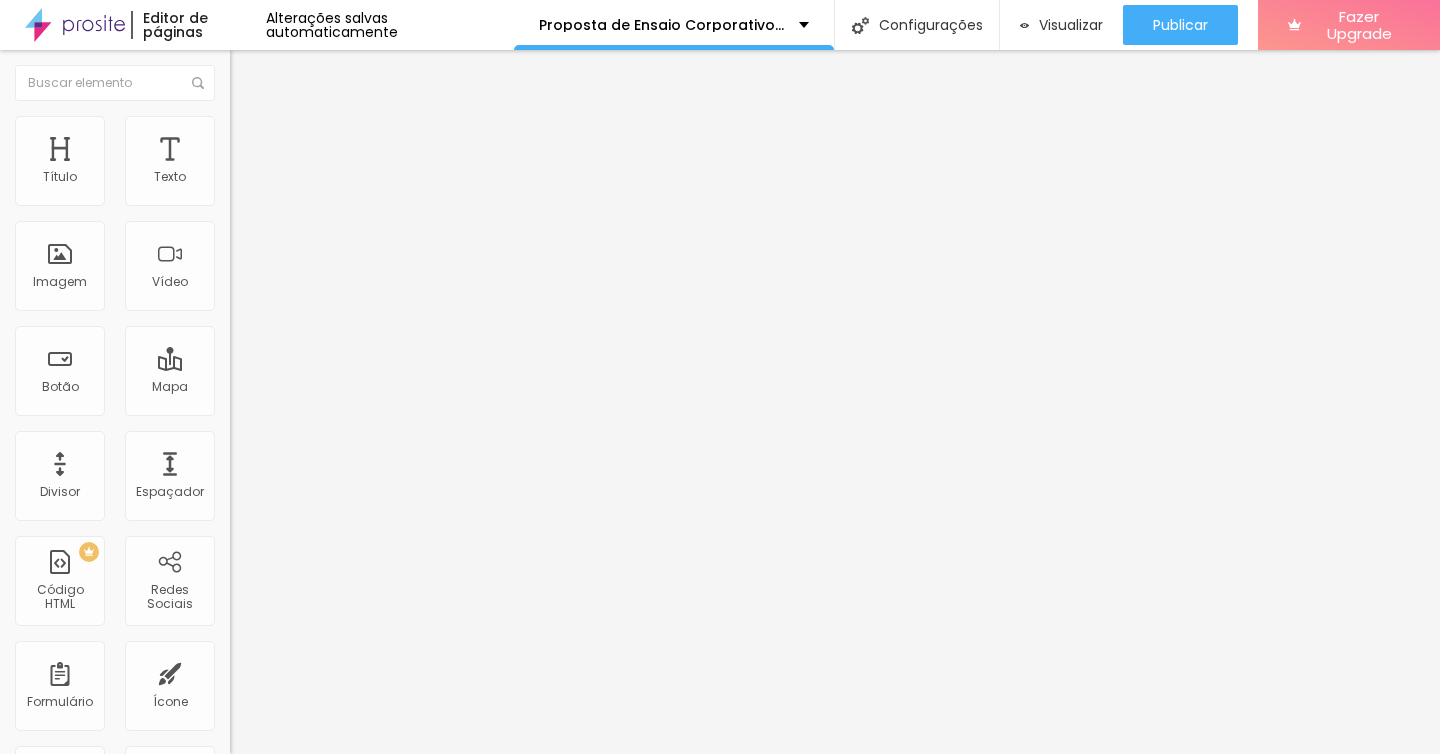 type on "QUERO ESSE PACOTE" 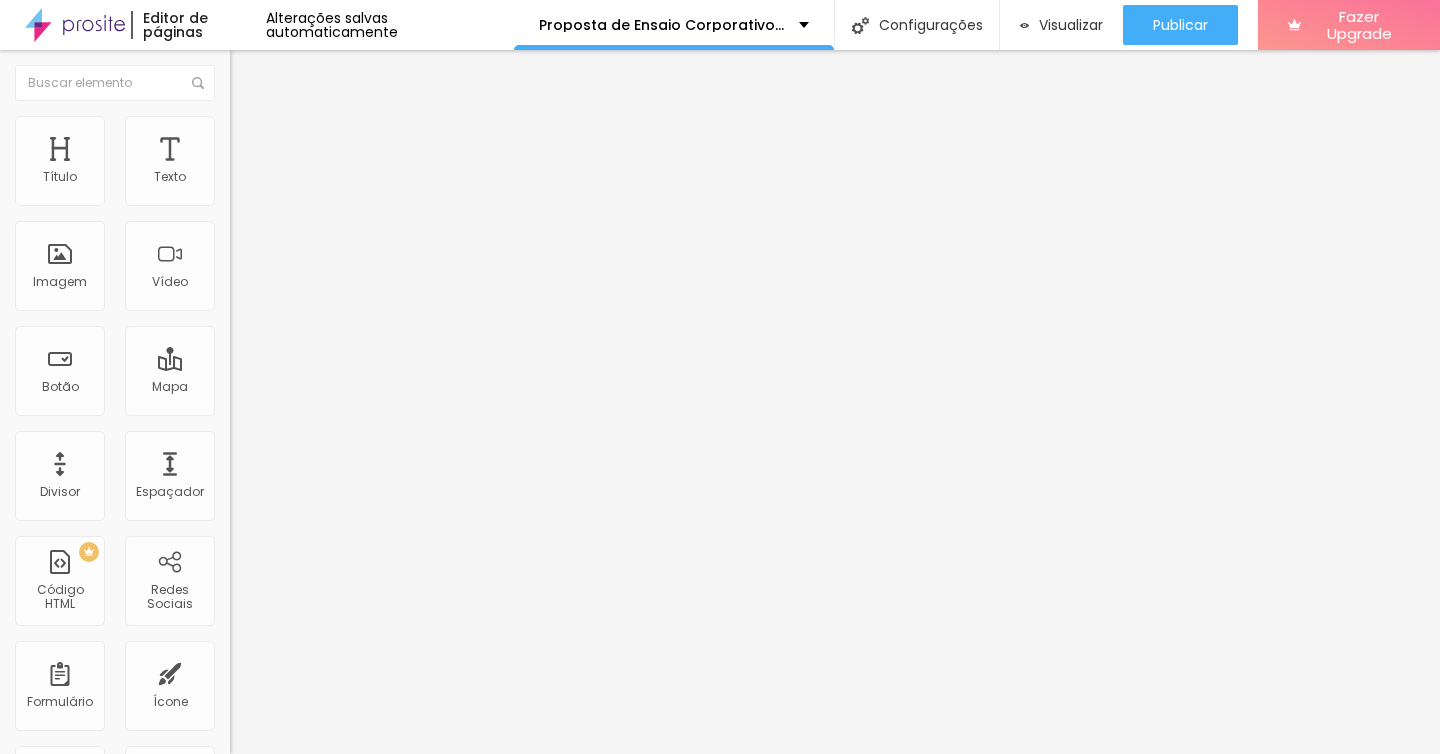 click on "INCLUIR ESSE PACOTE" at bounding box center [350, 644] 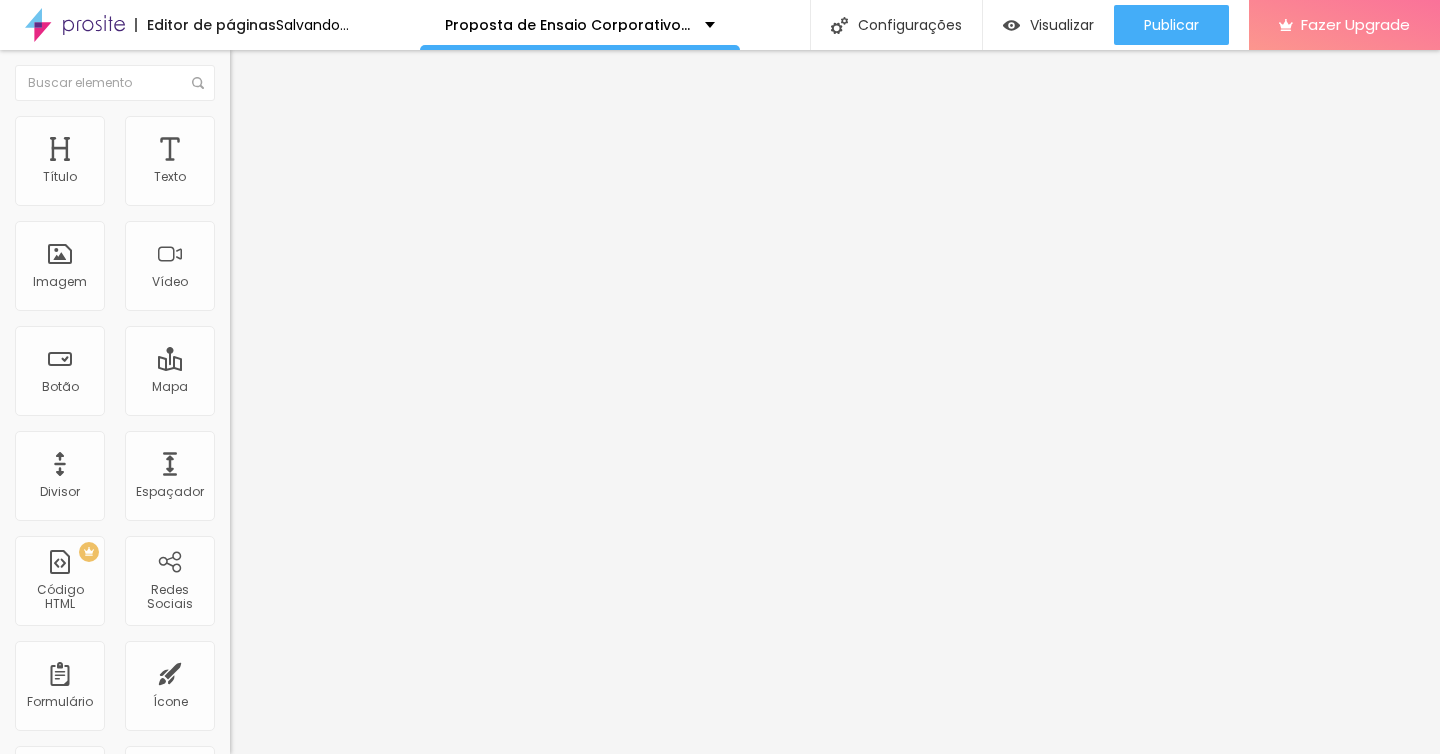 type on "QUERO ESSE PACOTE" 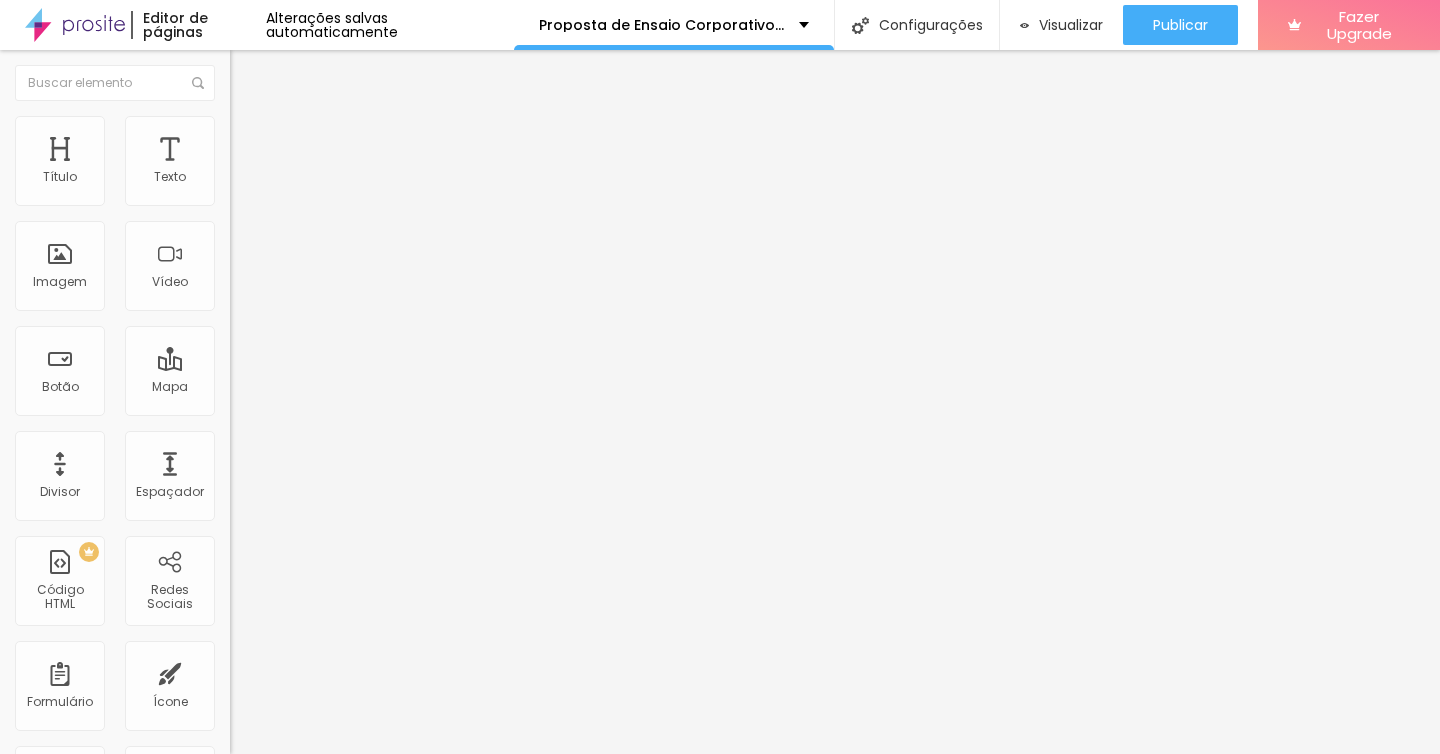 click on "INCLUIR ESSE PACOTE" at bounding box center [350, 644] 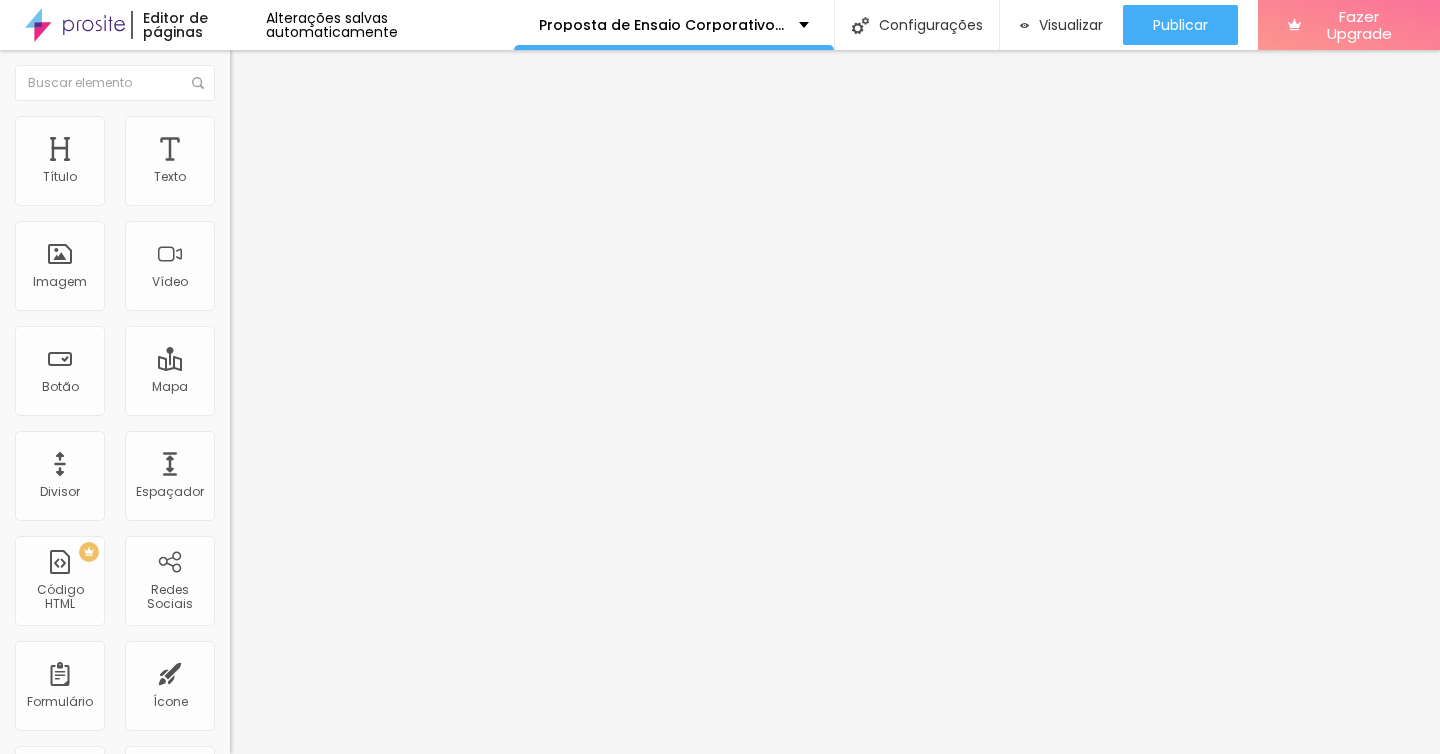 drag, startPoint x: 134, startPoint y: 374, endPoint x: 77, endPoint y: 405, distance: 64.884514 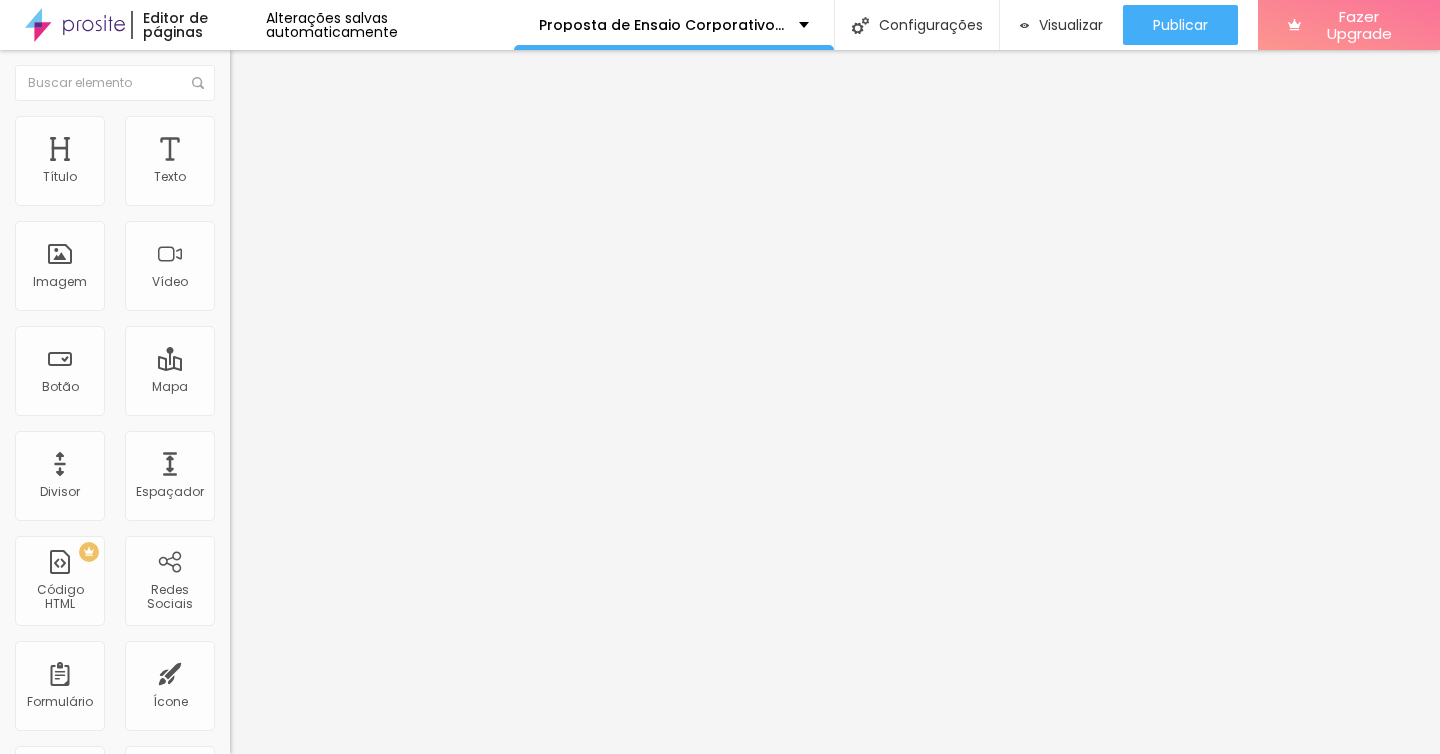 click on "Quero incluir o *Pacote de 10 fotos* do Ensaio de Casamento no meu contrato." at bounding box center [343, 708] 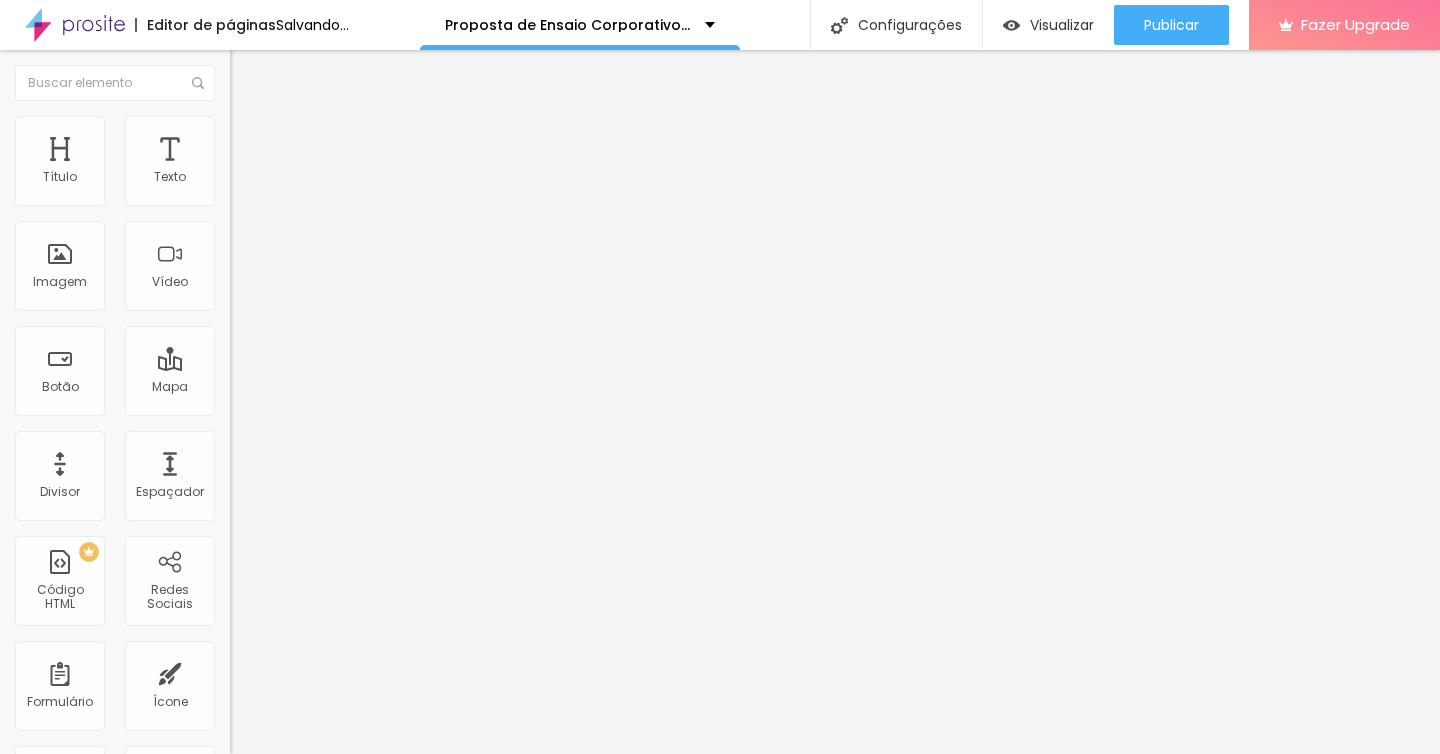 click on "Quero o *Pacote de 10 fotos* do Ensaio Casamento no meu contrato." at bounding box center [343, 708] 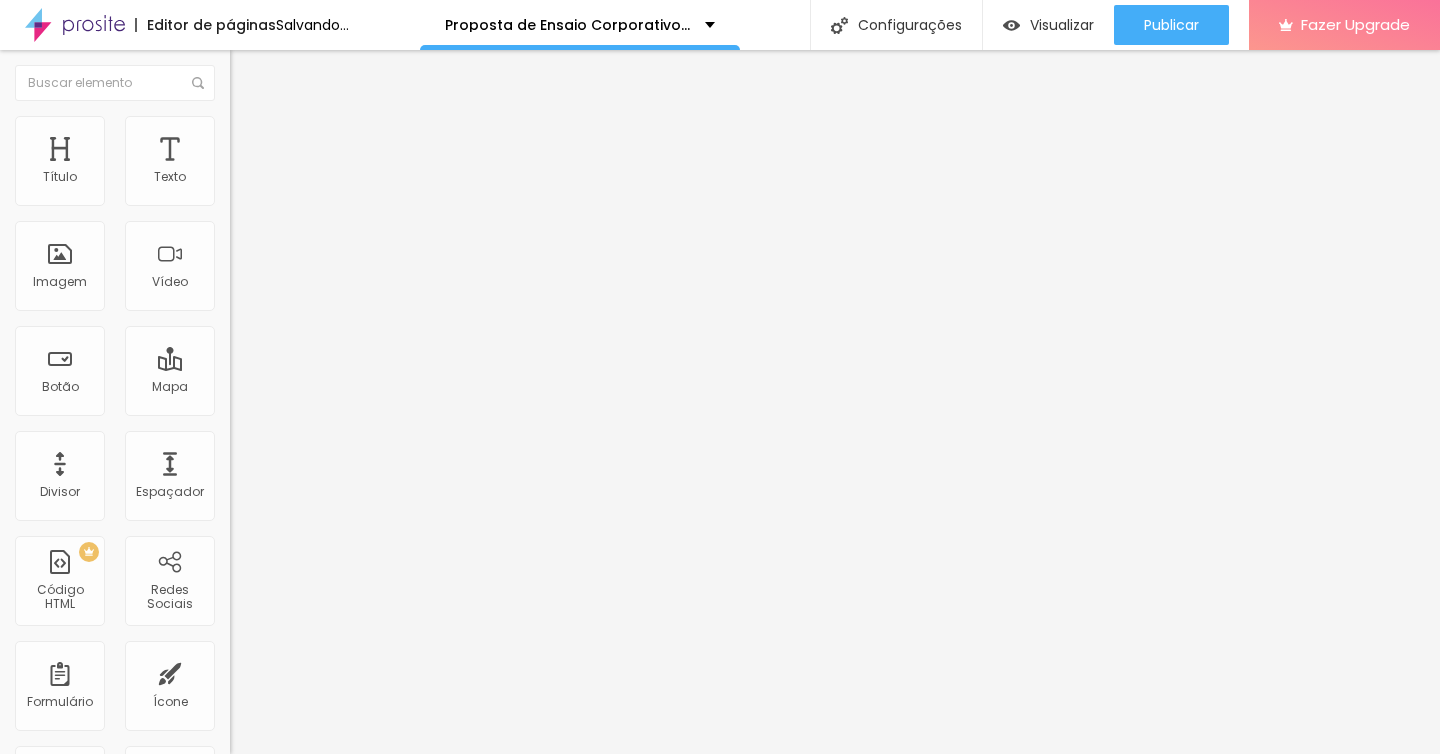 type on "Quero o *Pacote de 10 fotos* do Ensaio Corporativo." 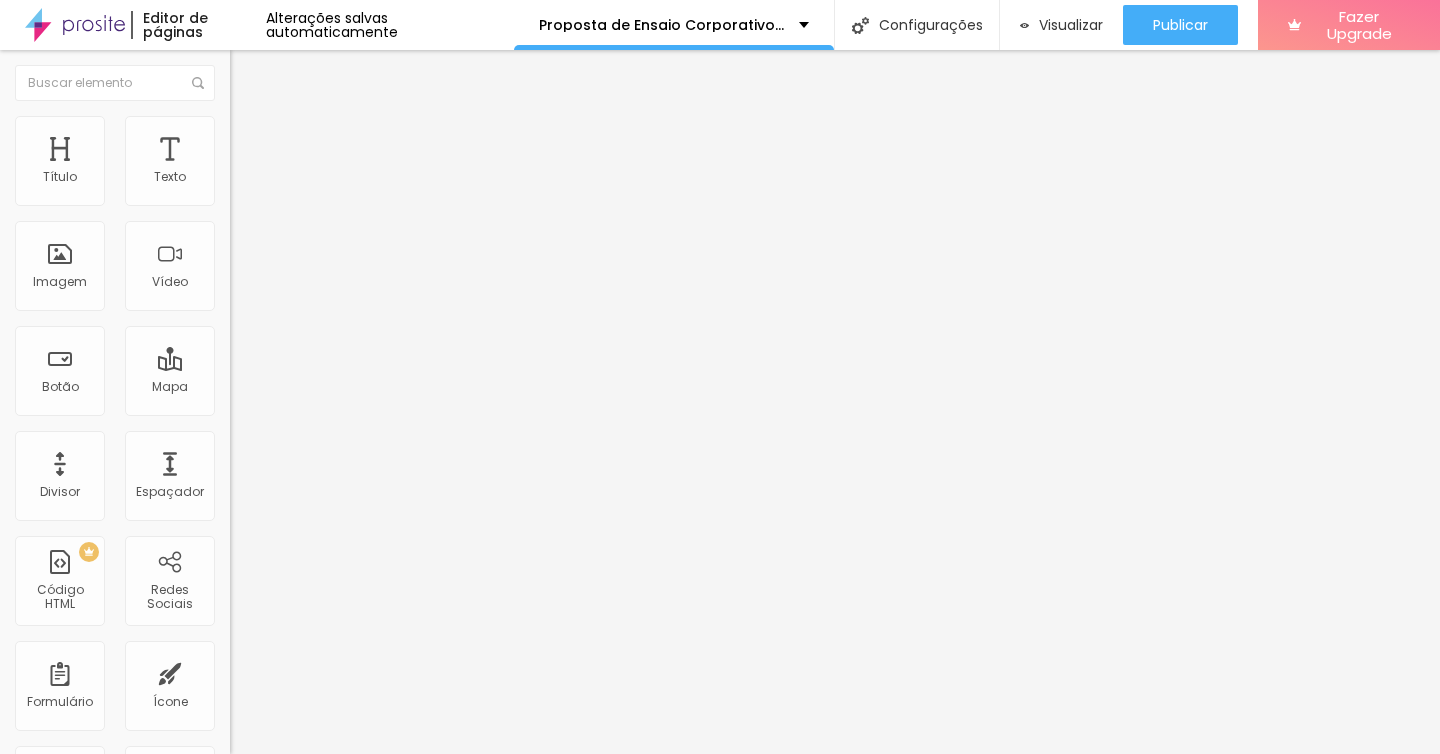 click on "Quero incluir o *Pacote de 20 fotos* do Ensaio de Casamento no meu contrato." at bounding box center (343, 708) 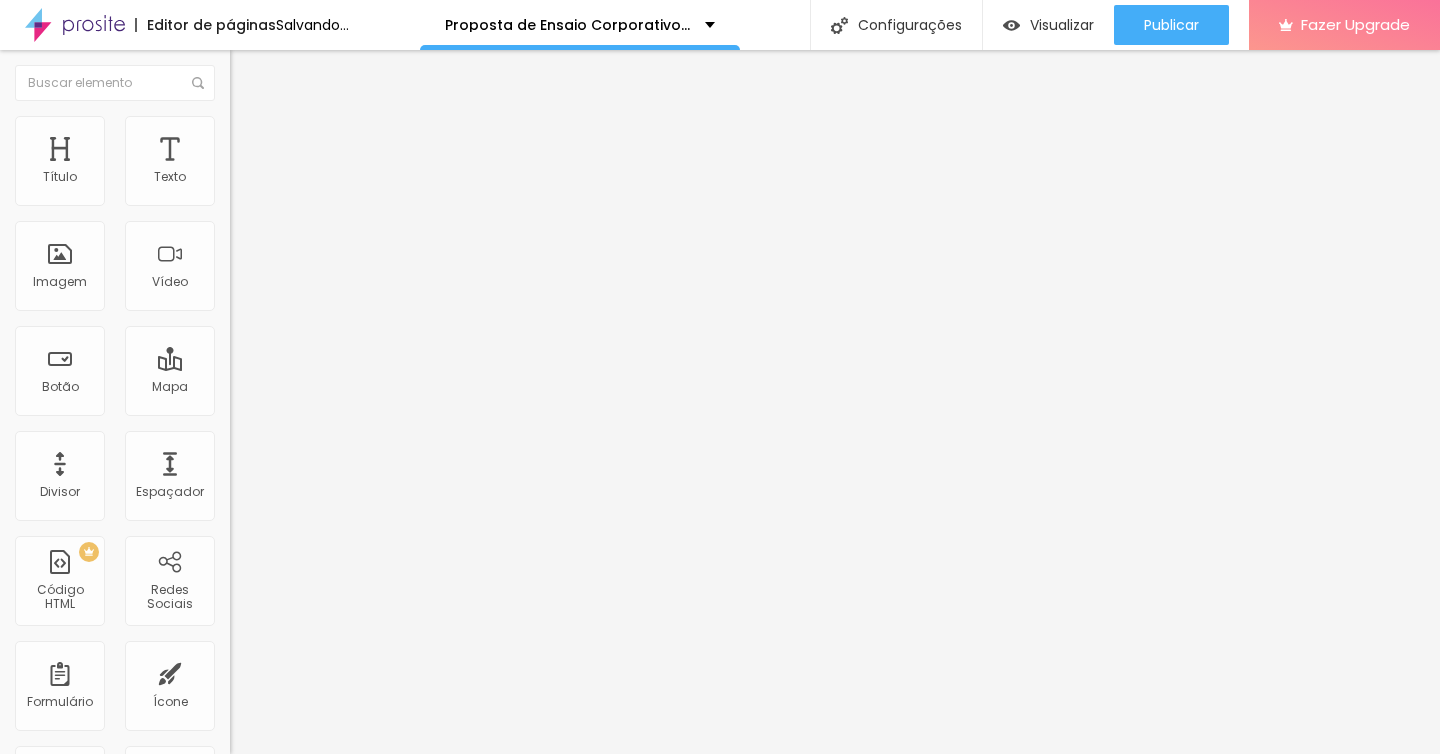click on "Quero o *Pacote de 20 fotos* do Ensaio Casamento no meu contrato." at bounding box center [343, 708] 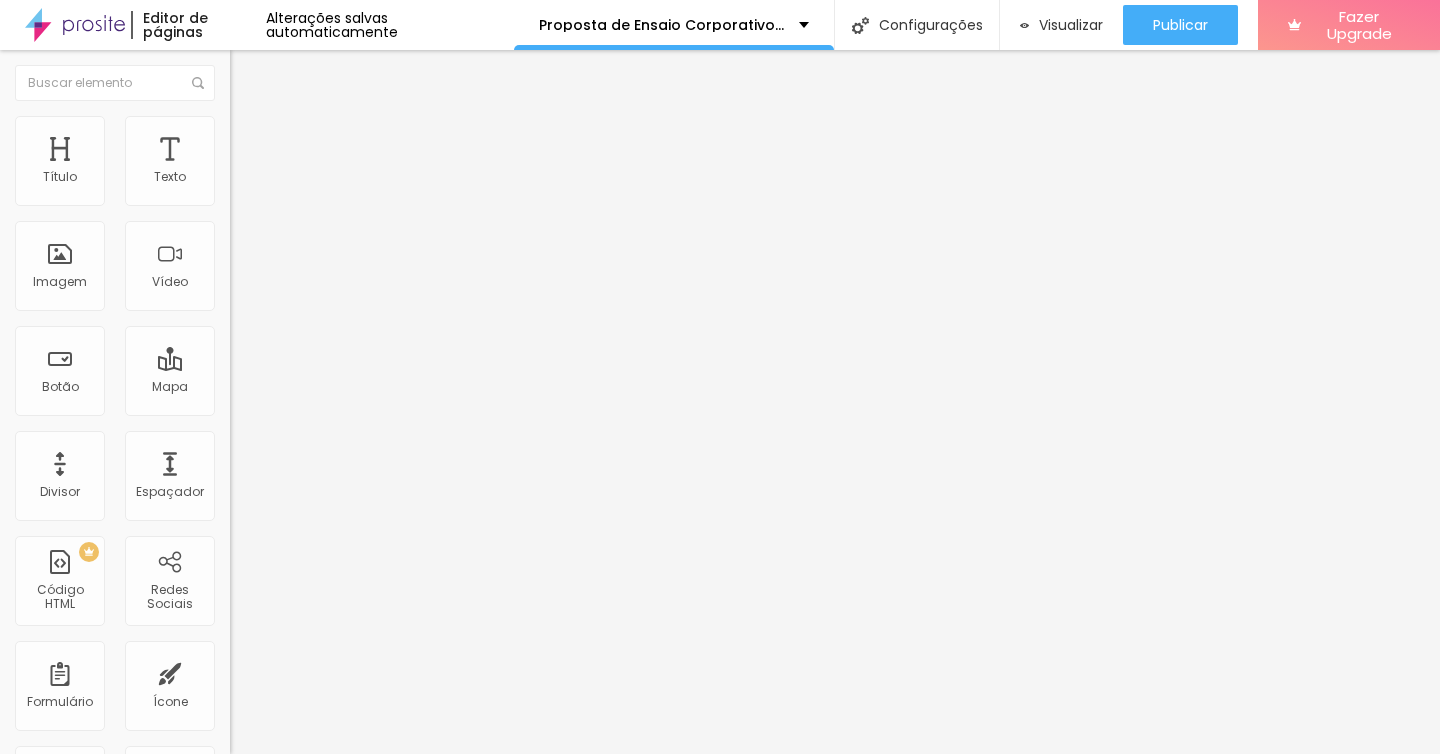 click on "Quero o *Pacote de 20 fotos* do Ensaio Corporativo no meu contrato." at bounding box center (343, 708) 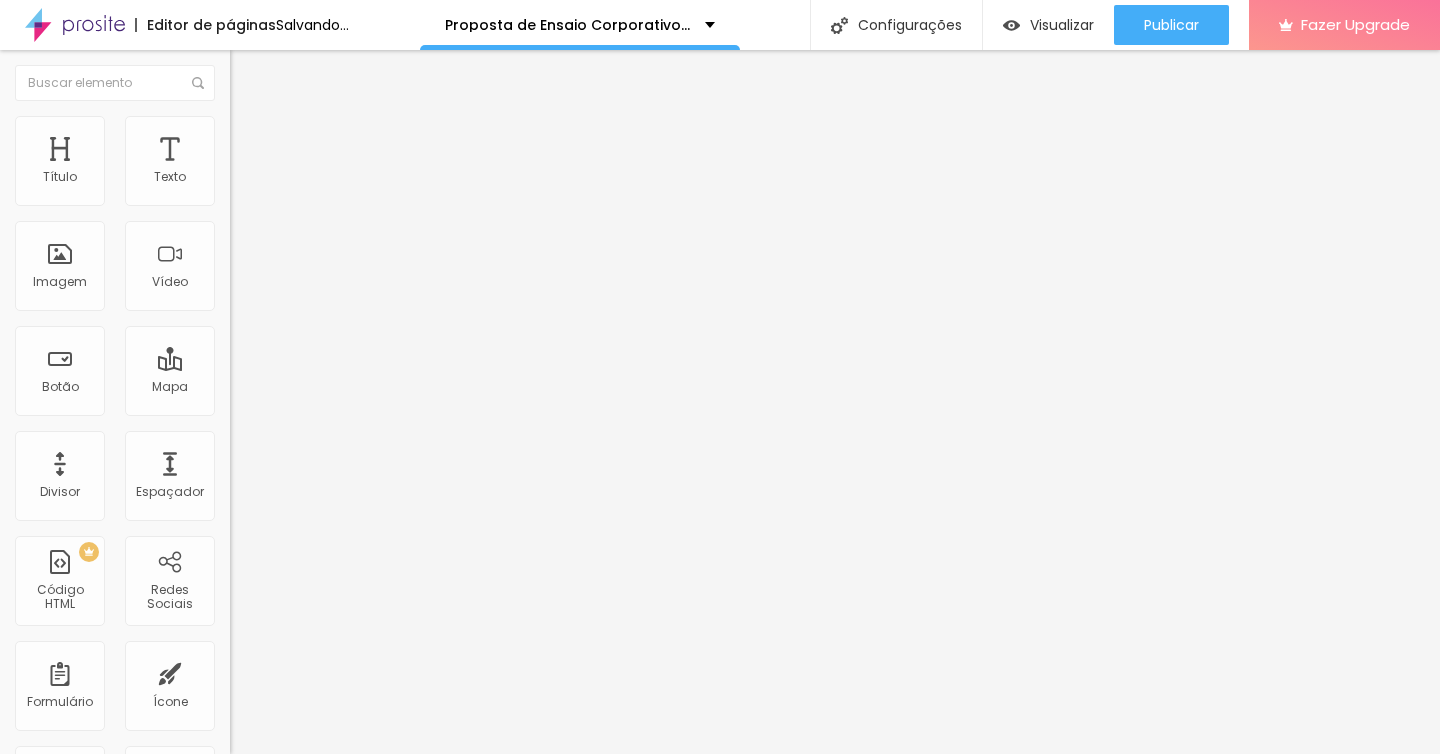 click on "Trocar imagem" at bounding box center [284, 163] 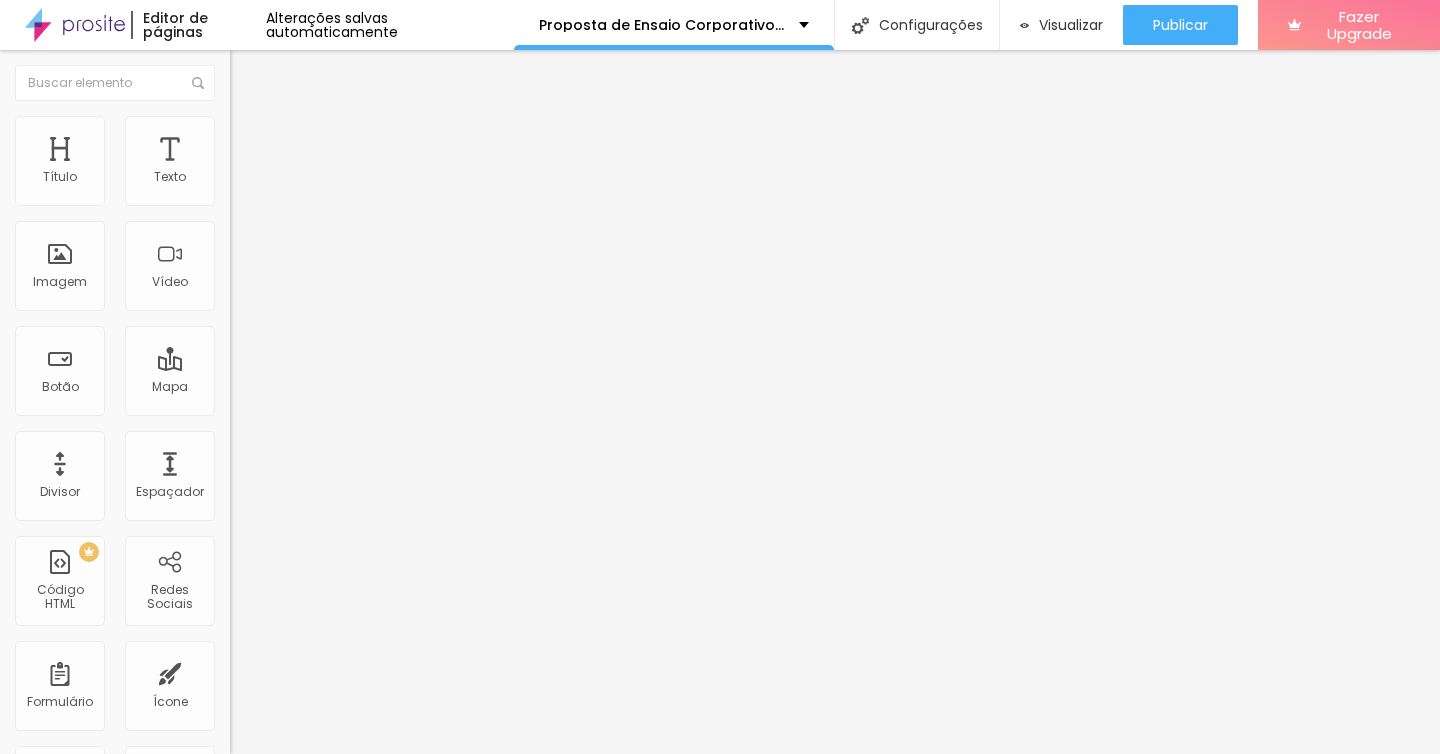 scroll, scrollTop: 2071, scrollLeft: 0, axis: vertical 